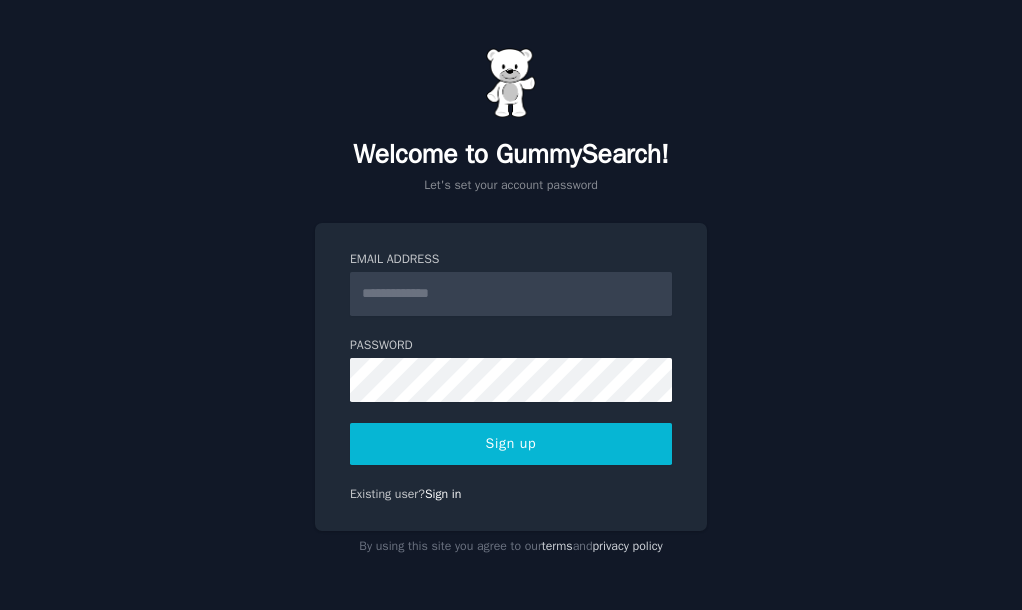 scroll, scrollTop: 0, scrollLeft: 0, axis: both 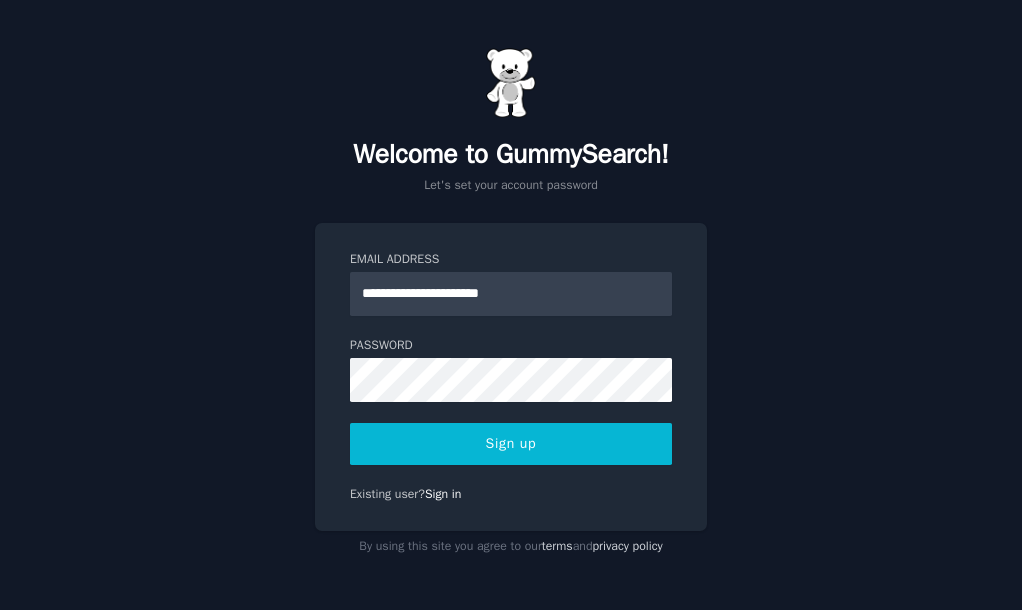 type on "**********" 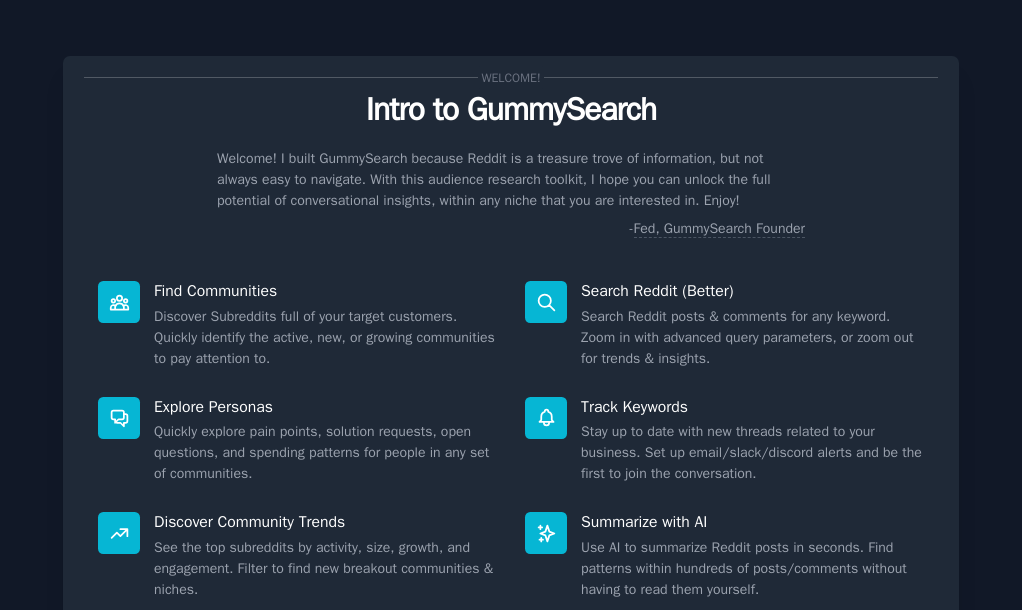 scroll, scrollTop: 0, scrollLeft: 0, axis: both 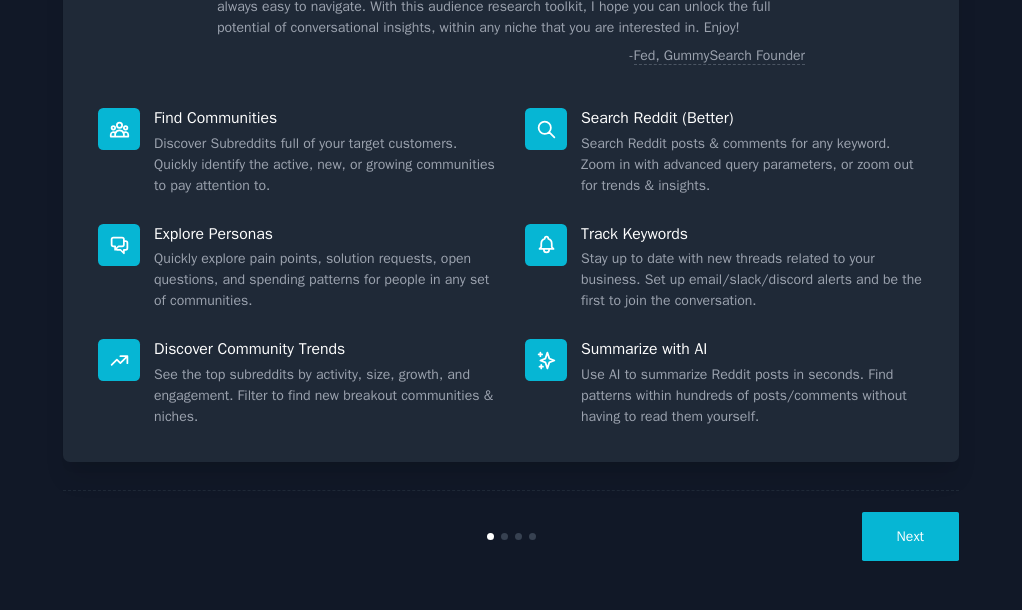 click on "Next" at bounding box center [910, 536] 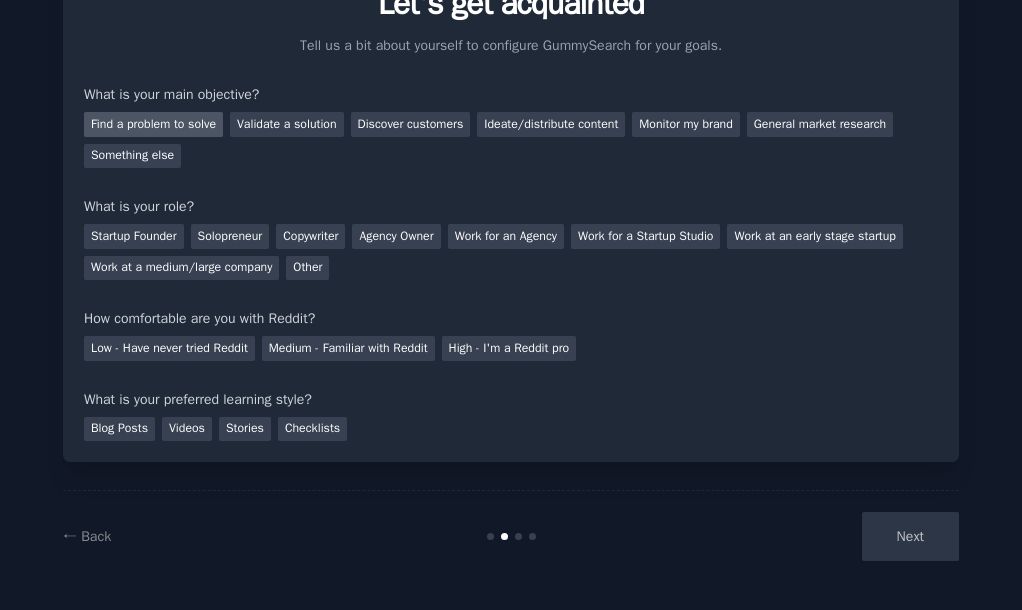 click on "Find a problem to solve" at bounding box center (153, 124) 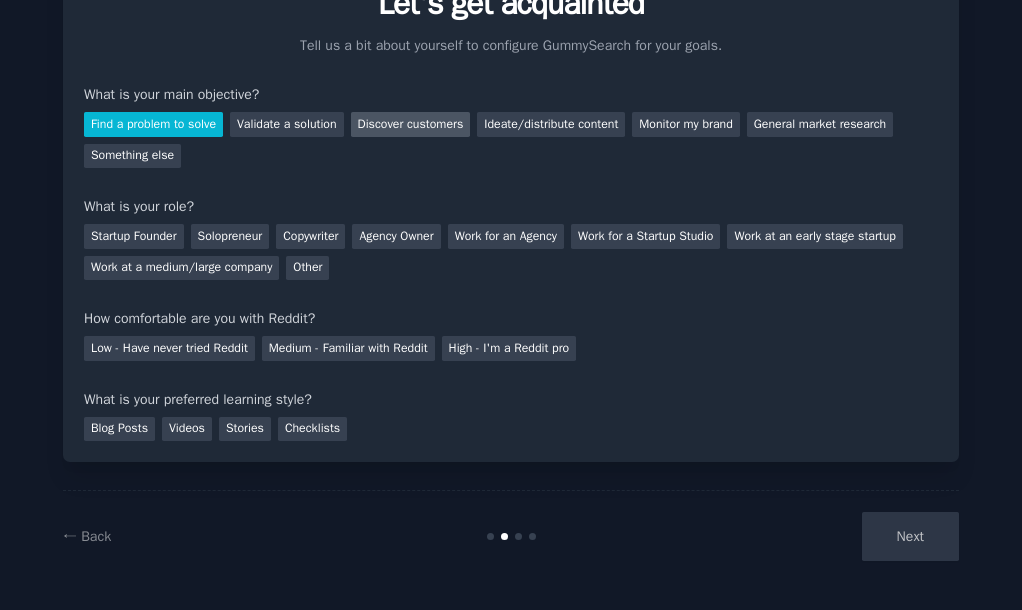 click on "Discover customers" at bounding box center (411, 124) 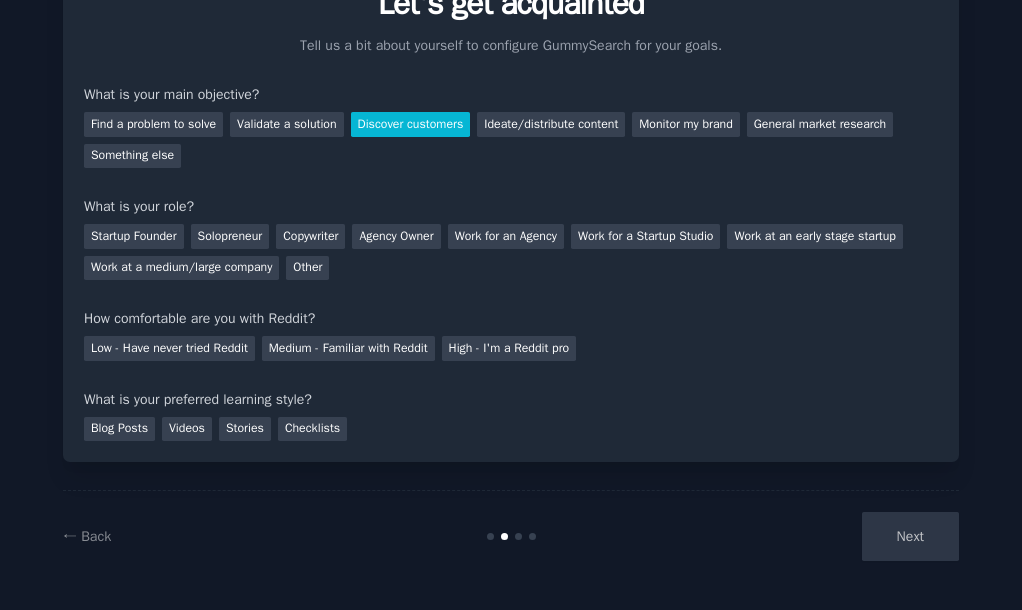 click on "Find a problem to solve Validate a solution Discover customers Ideate/distribute content Monitor my brand General market research Something else" at bounding box center (511, 136) 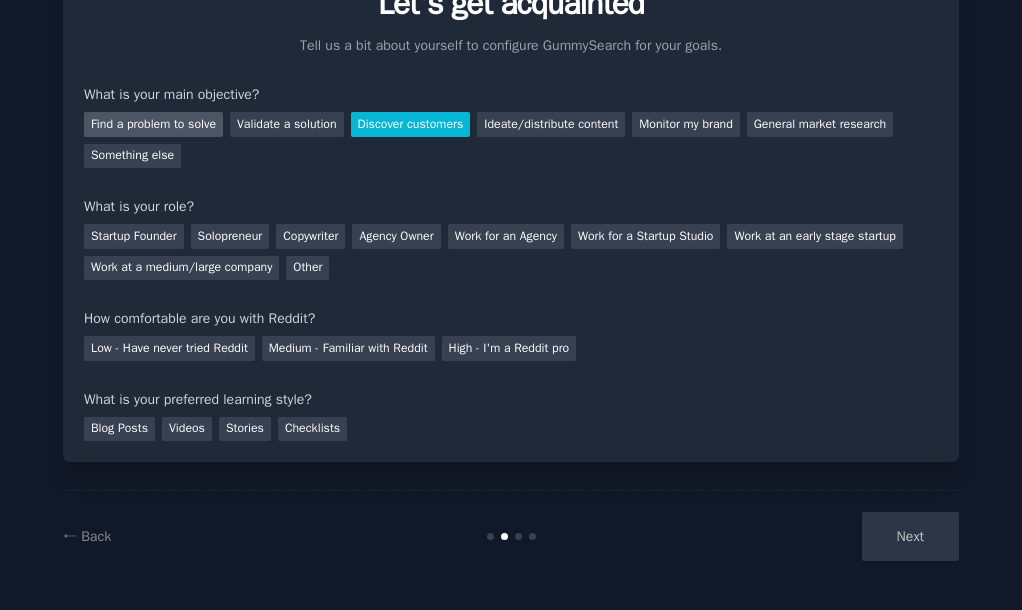 click on "Find a problem to solve" at bounding box center [153, 124] 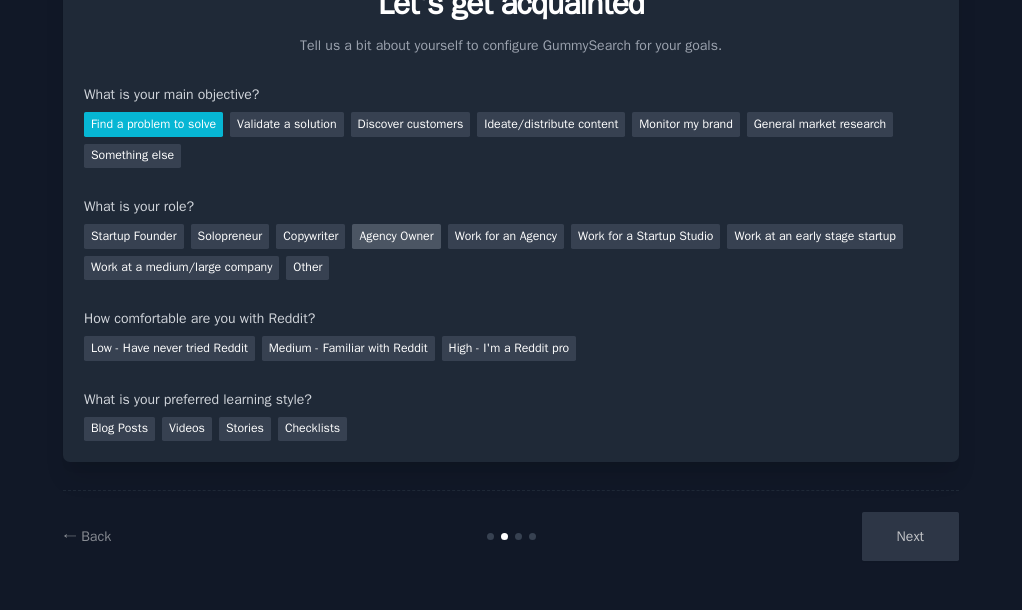click on "Agency Owner" at bounding box center (396, 236) 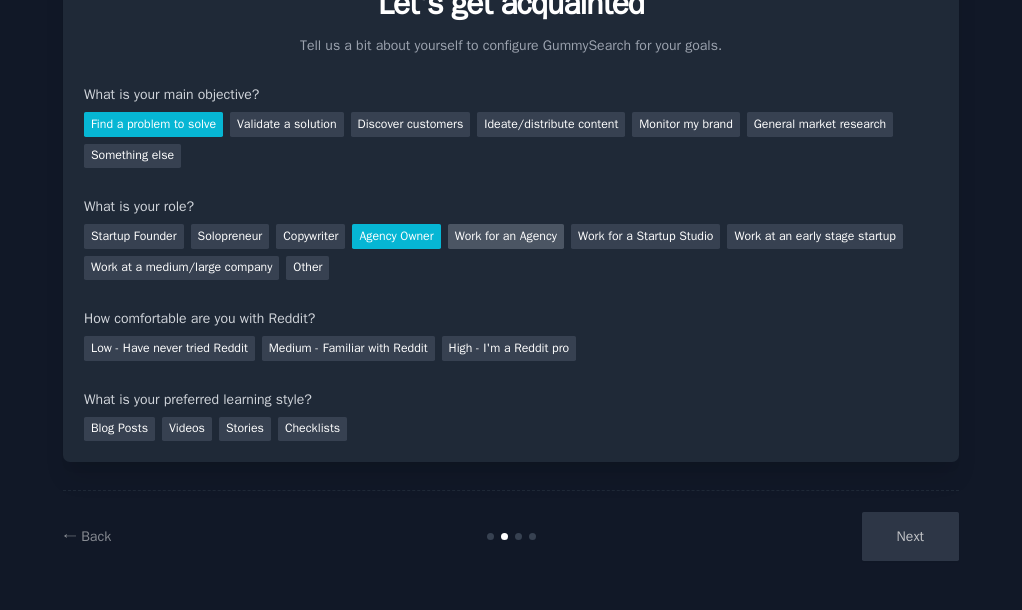 click on "Work for an Agency" at bounding box center [506, 236] 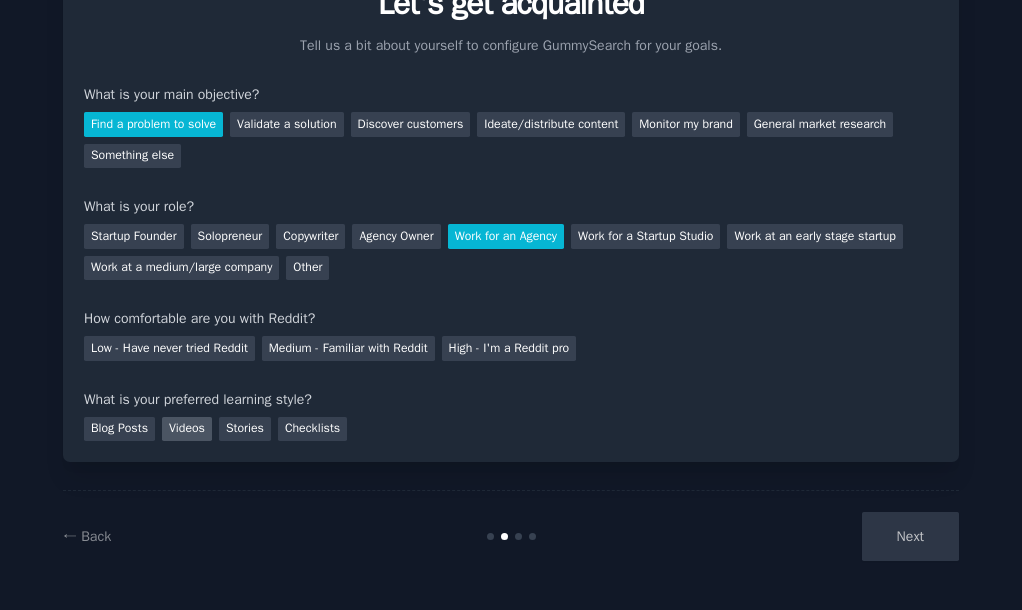 click on "Videos" at bounding box center [187, 429] 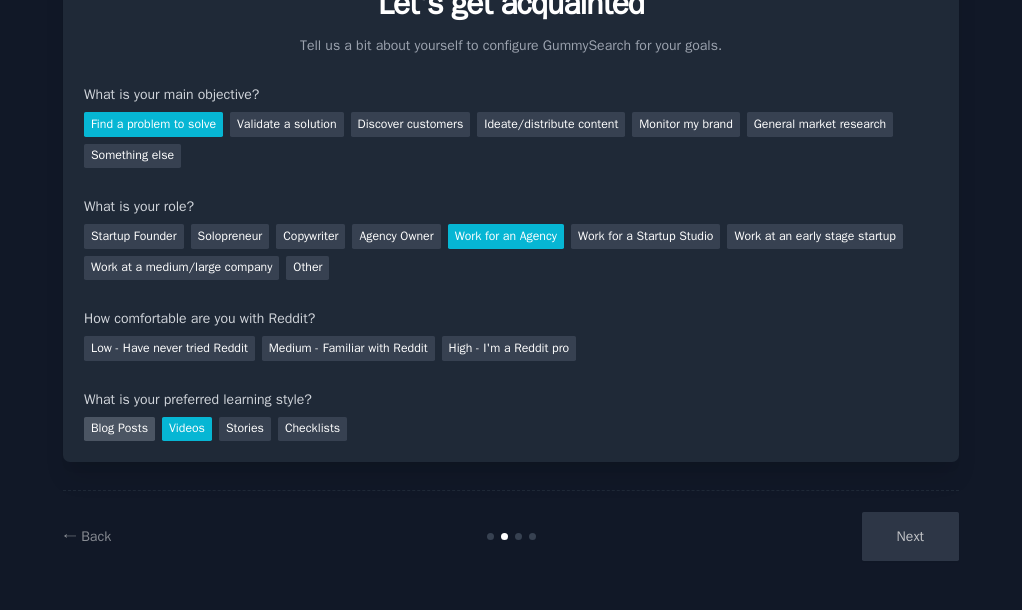 click on "Blog Posts" at bounding box center (119, 429) 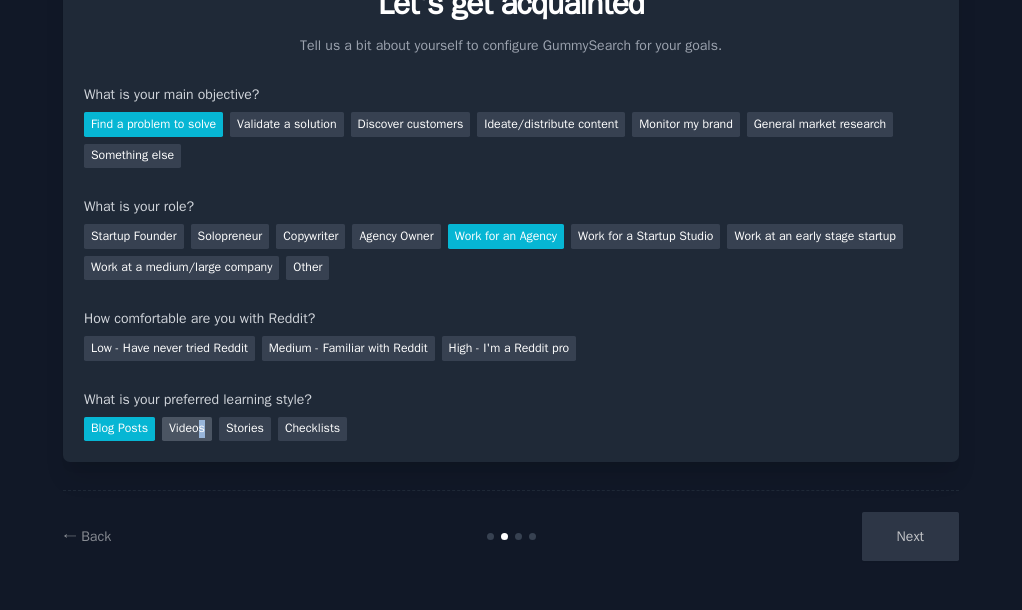click on "Videos" at bounding box center [187, 429] 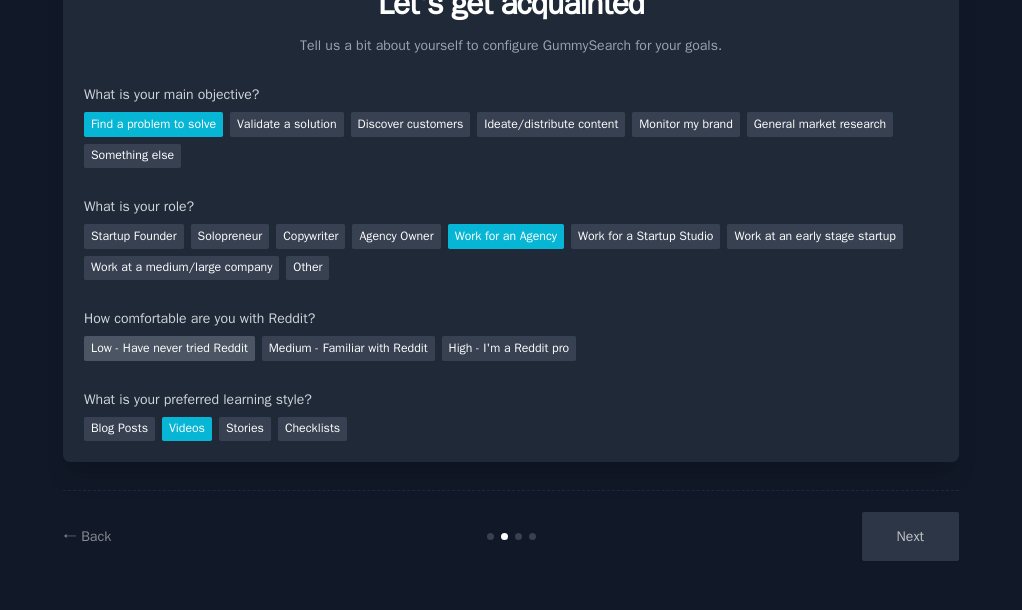 click on "Low - Have never tried Reddit" at bounding box center [169, 348] 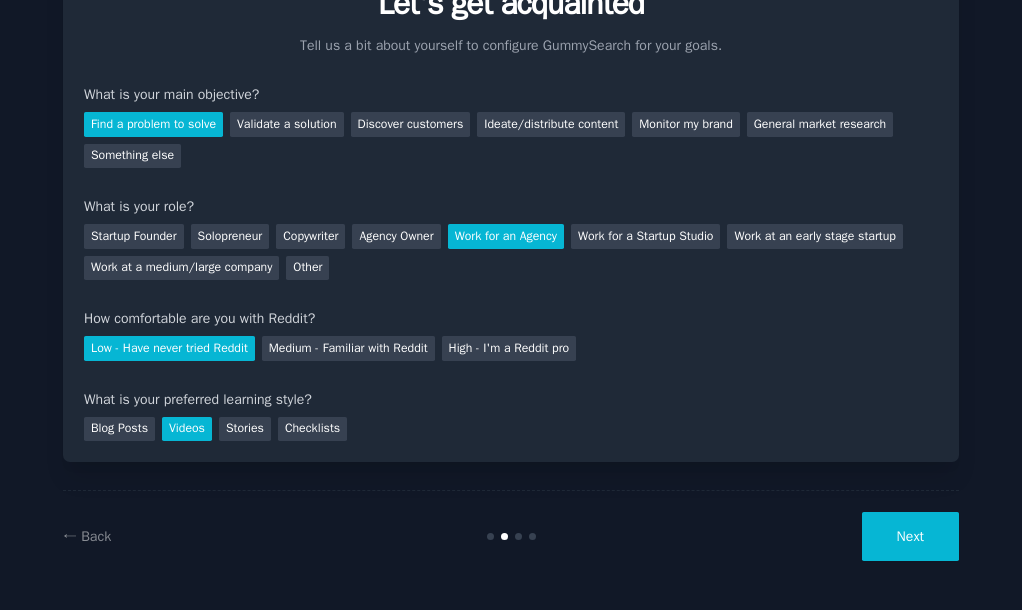 click on "Next" at bounding box center [910, 536] 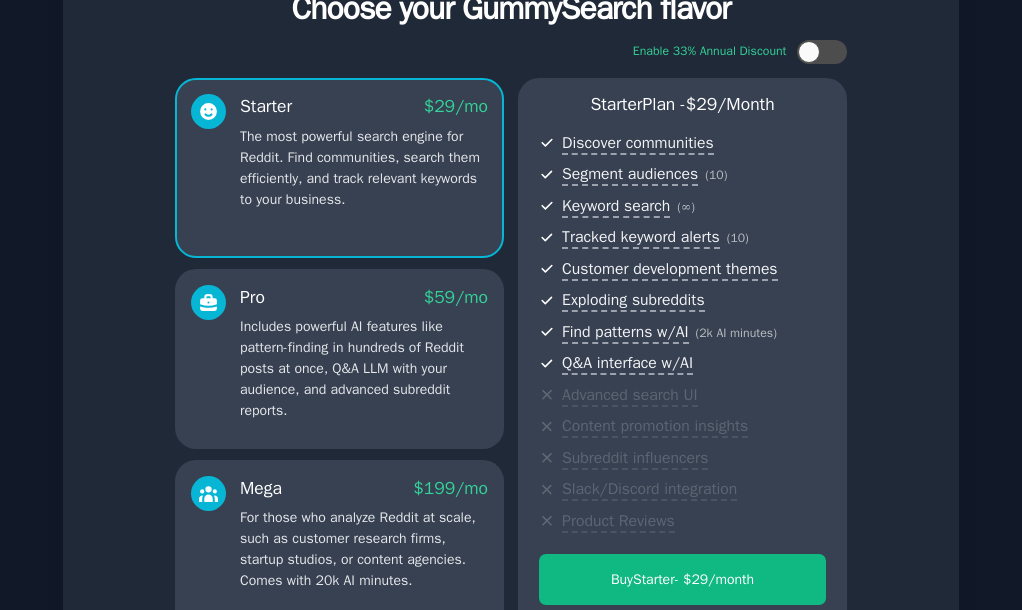 scroll, scrollTop: 339, scrollLeft: 0, axis: vertical 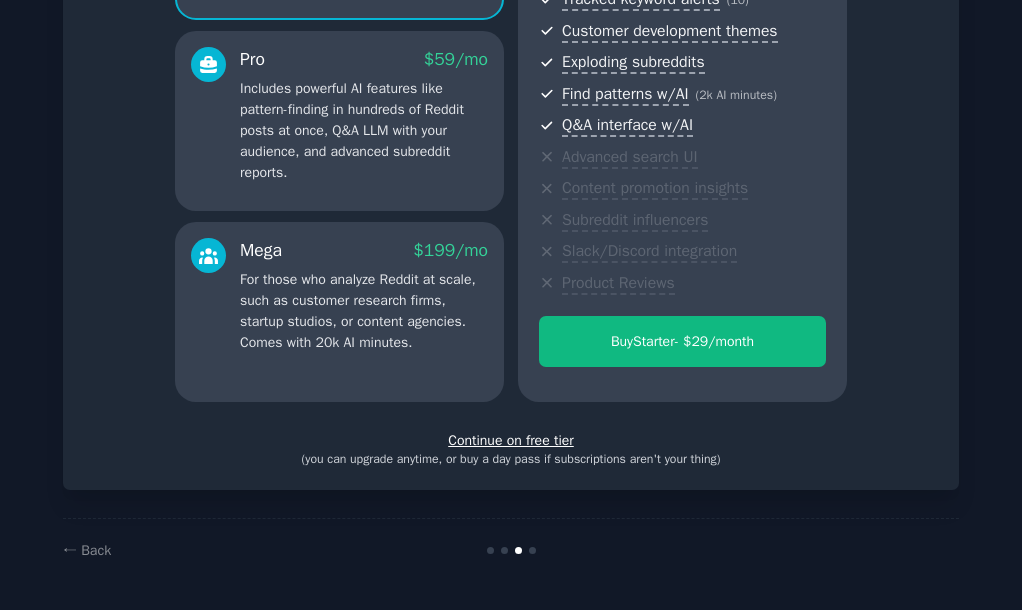 click on "Continue on free tier" at bounding box center [511, 440] 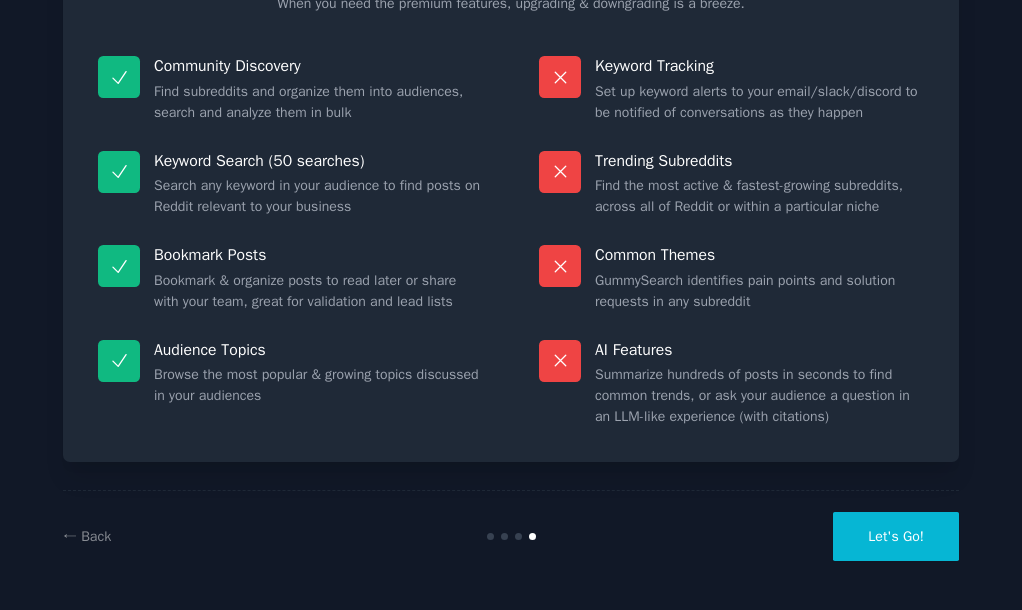 click on "Let's Go!" at bounding box center (896, 536) 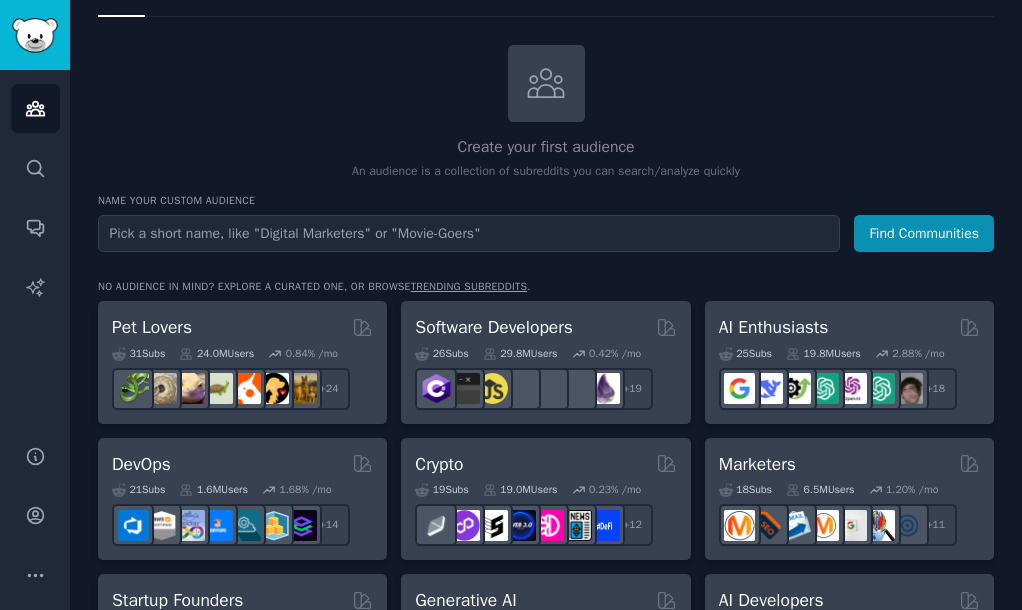 scroll, scrollTop: 0, scrollLeft: 0, axis: both 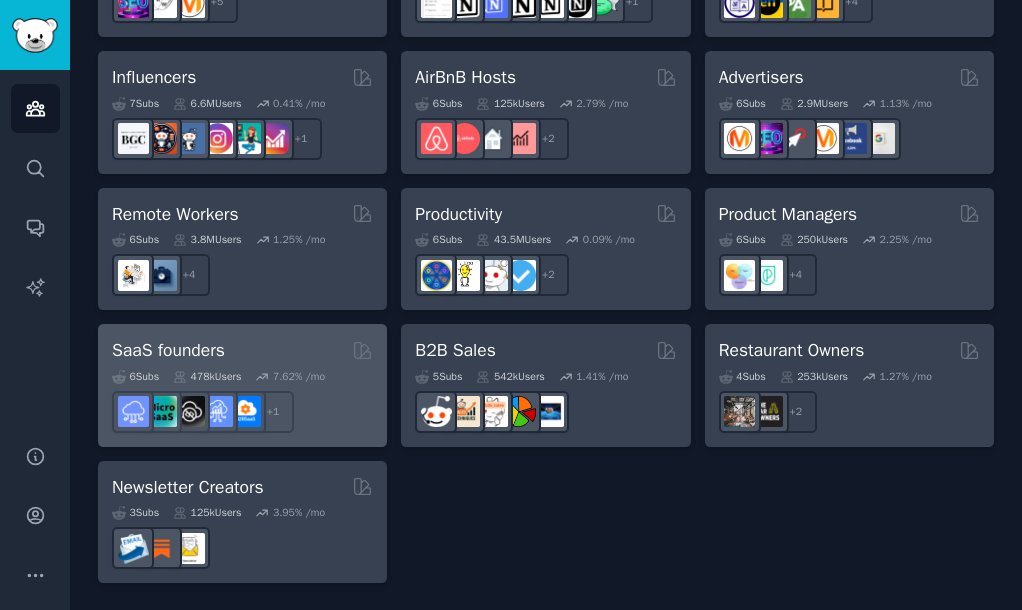 click on "SaaS founders" at bounding box center (242, 350) 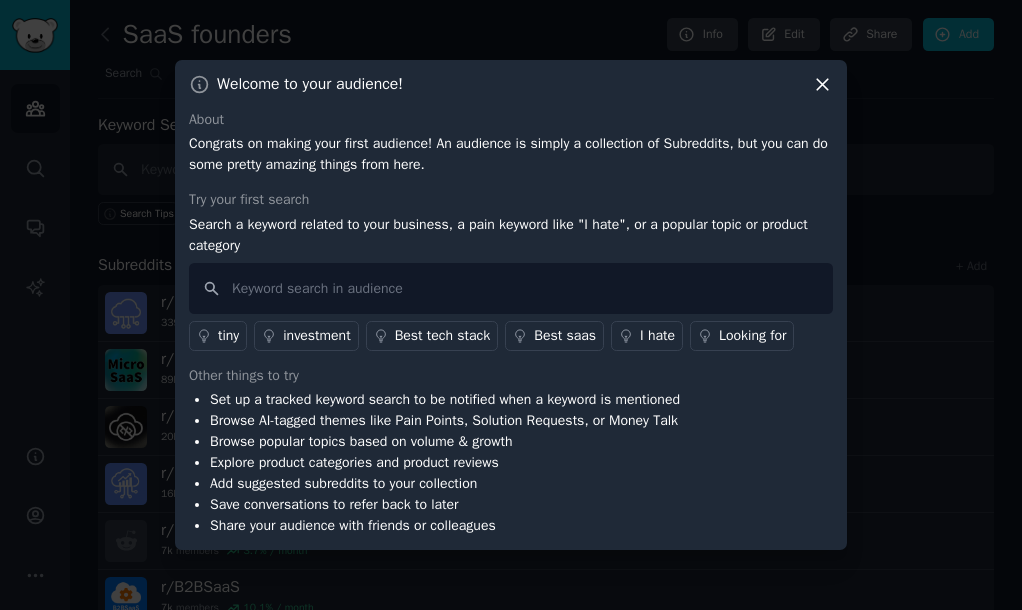 click 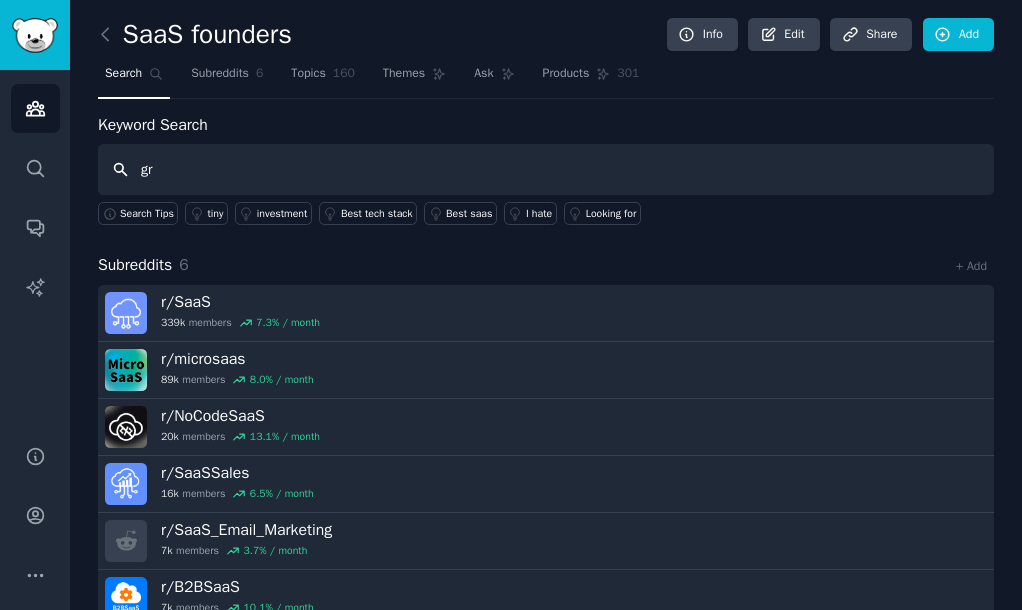 type on "g" 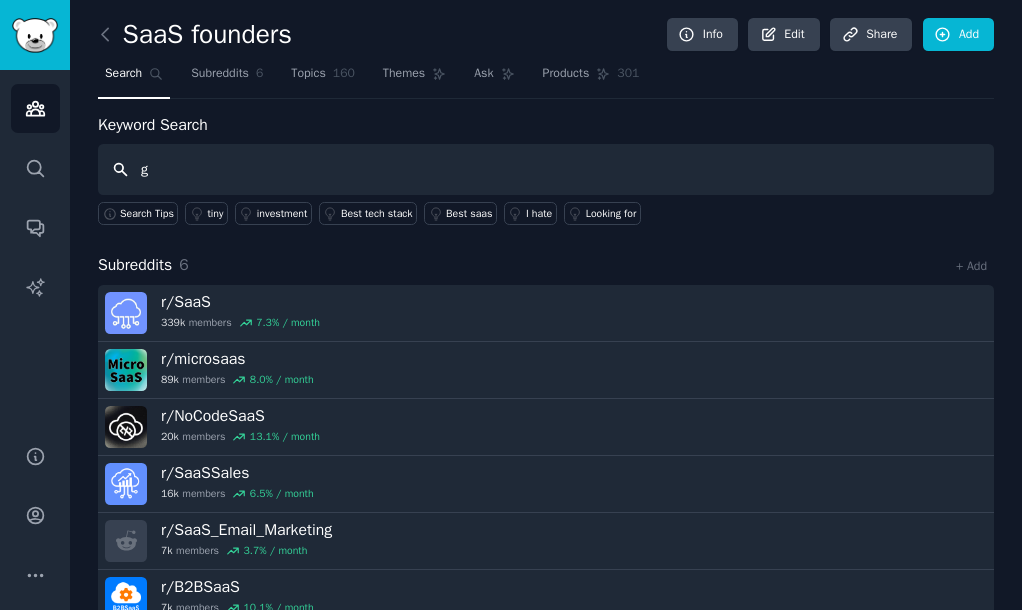 type 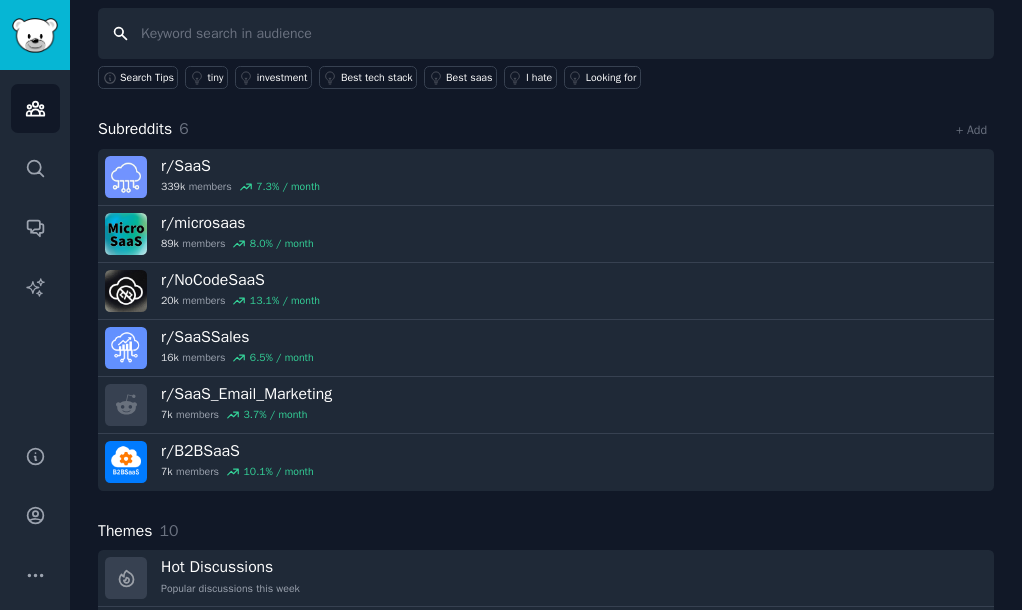 scroll, scrollTop: 0, scrollLeft: 0, axis: both 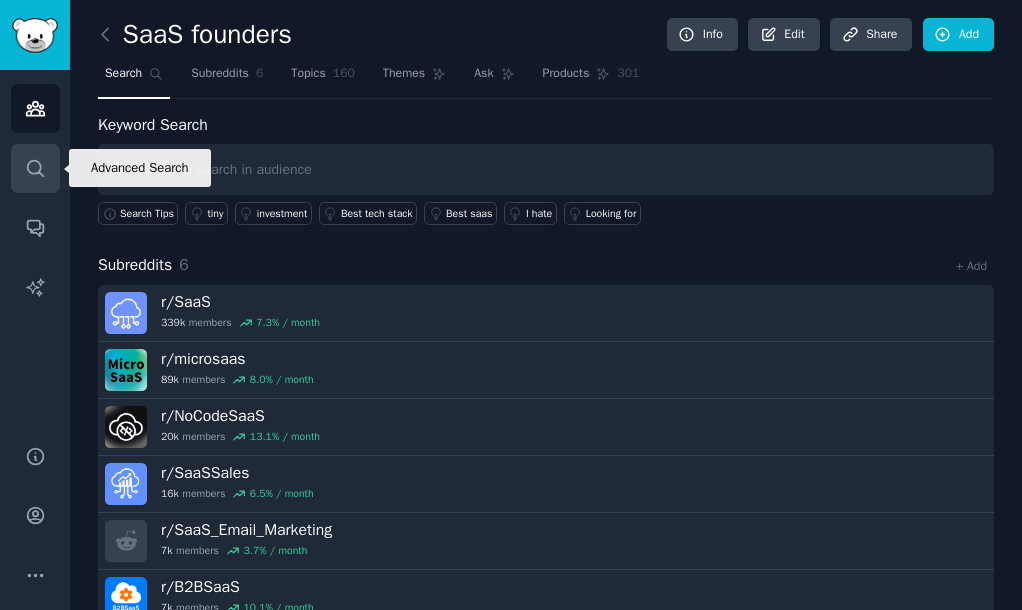 click 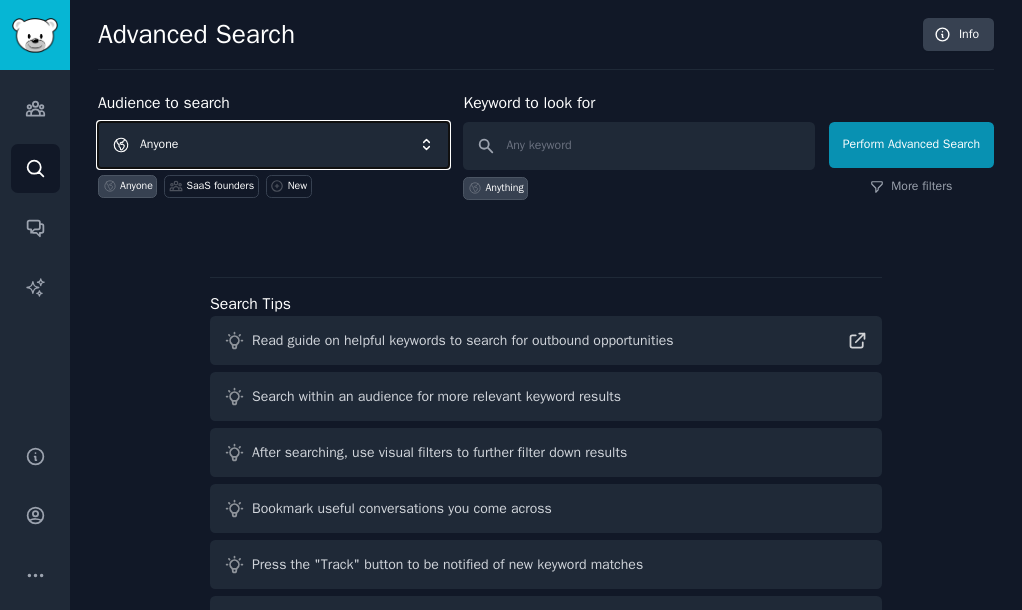 click on "Anyone" at bounding box center (273, 145) 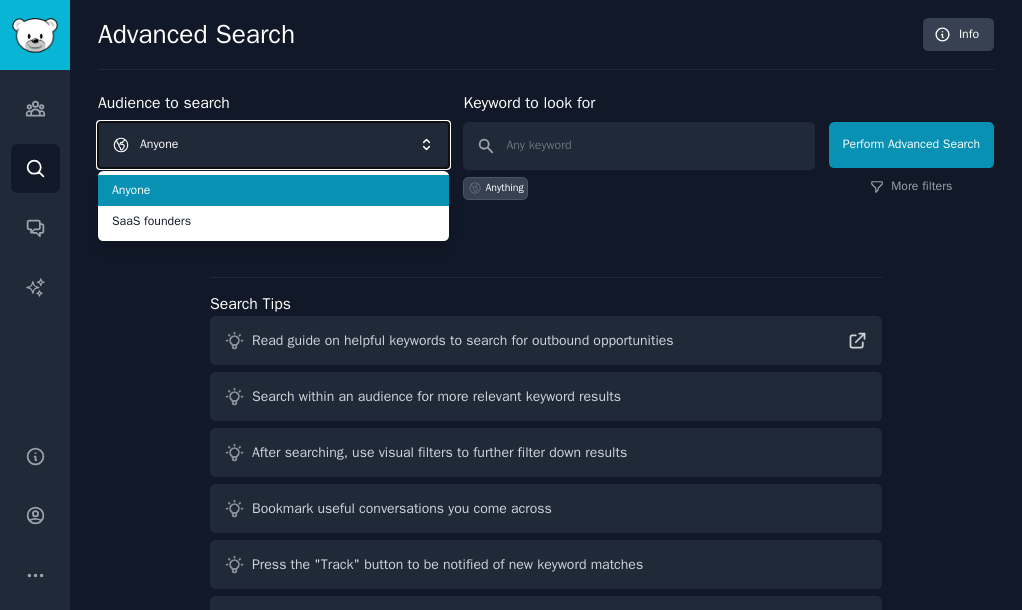 drag, startPoint x: 337, startPoint y: 164, endPoint x: 407, endPoint y: 159, distance: 70.178345 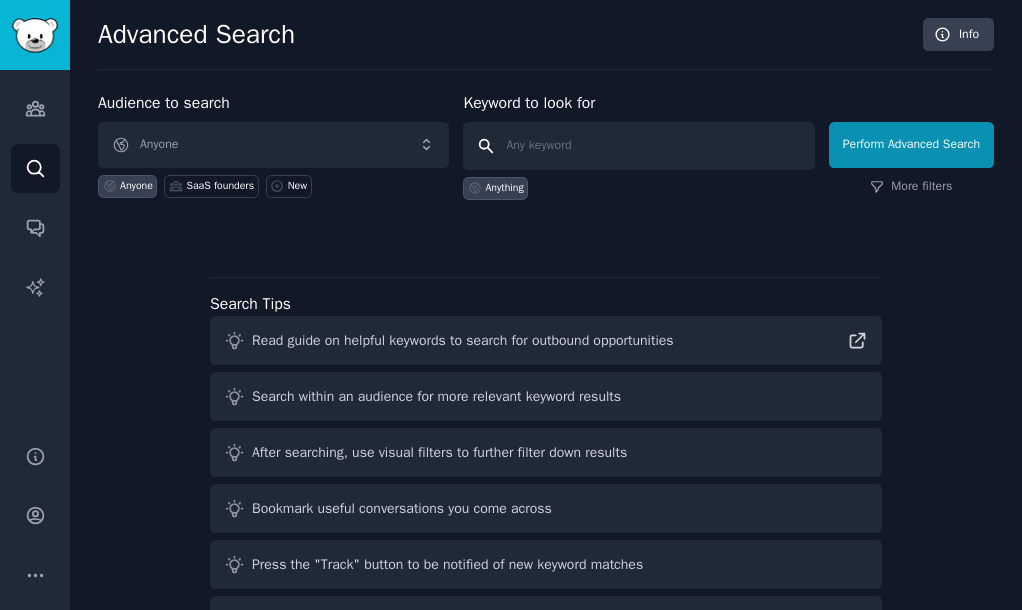click at bounding box center (638, 146) 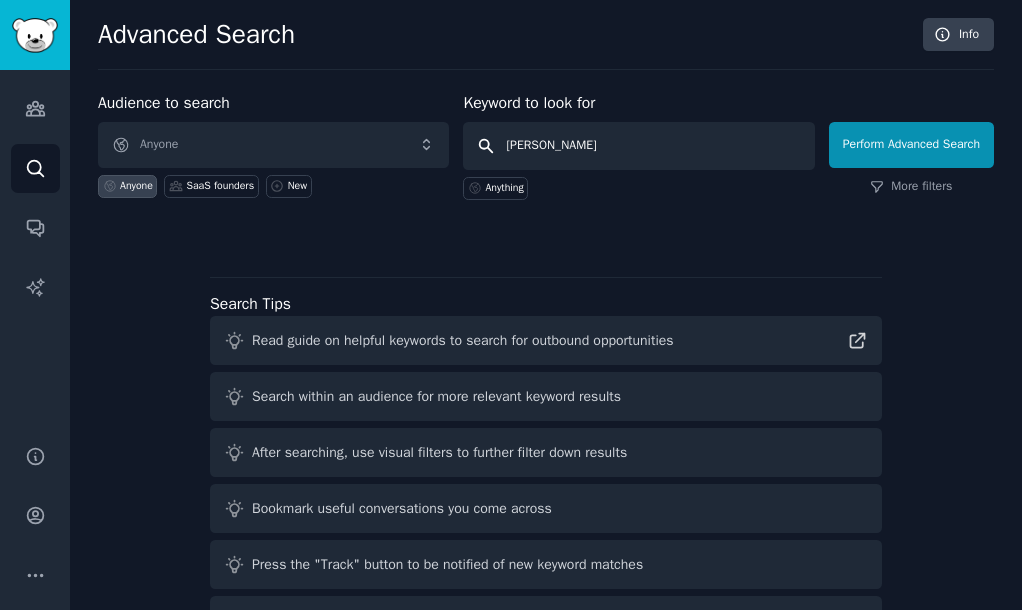 type on "graff" 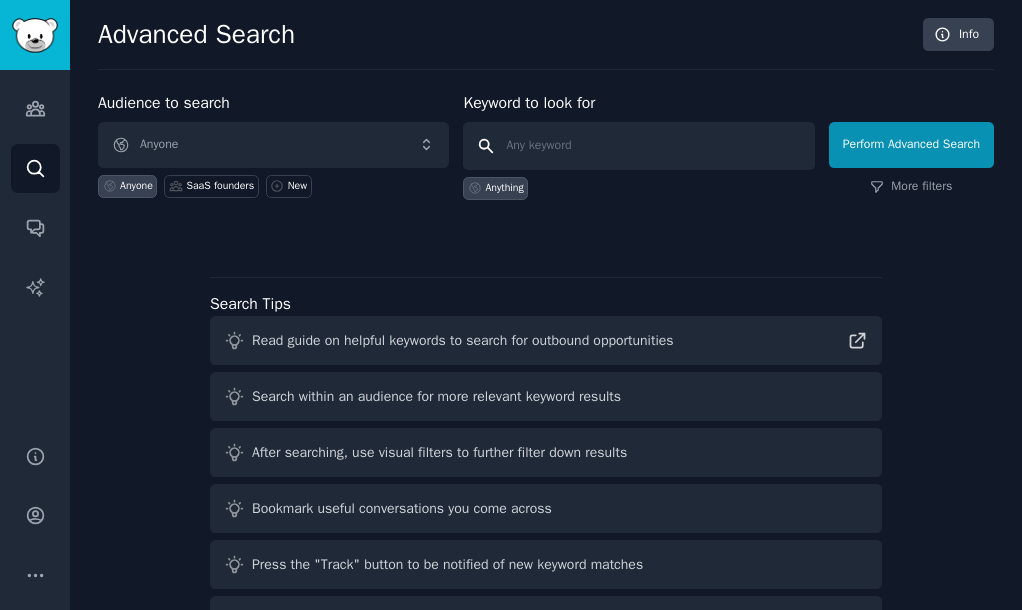 drag, startPoint x: 544, startPoint y: 139, endPoint x: 521, endPoint y: 147, distance: 24.351591 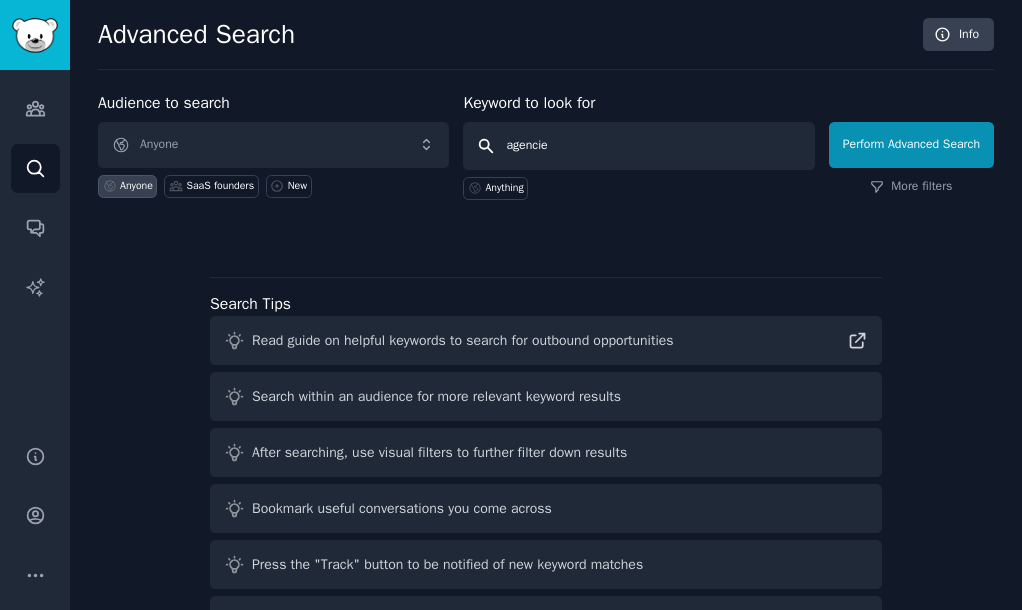 type on "agencies" 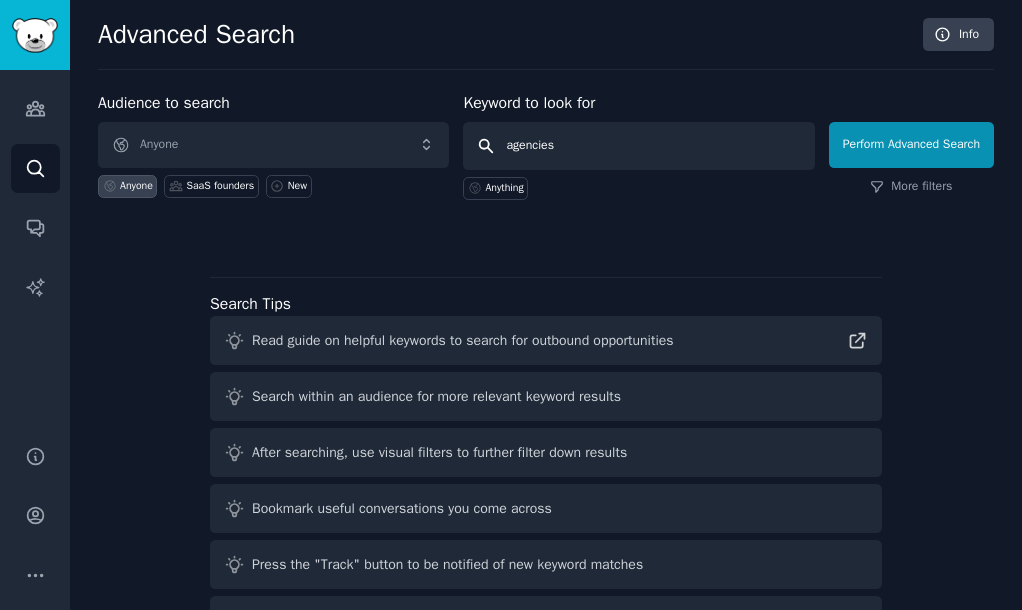 click on "Perform Advanced Search" at bounding box center [911, 145] 